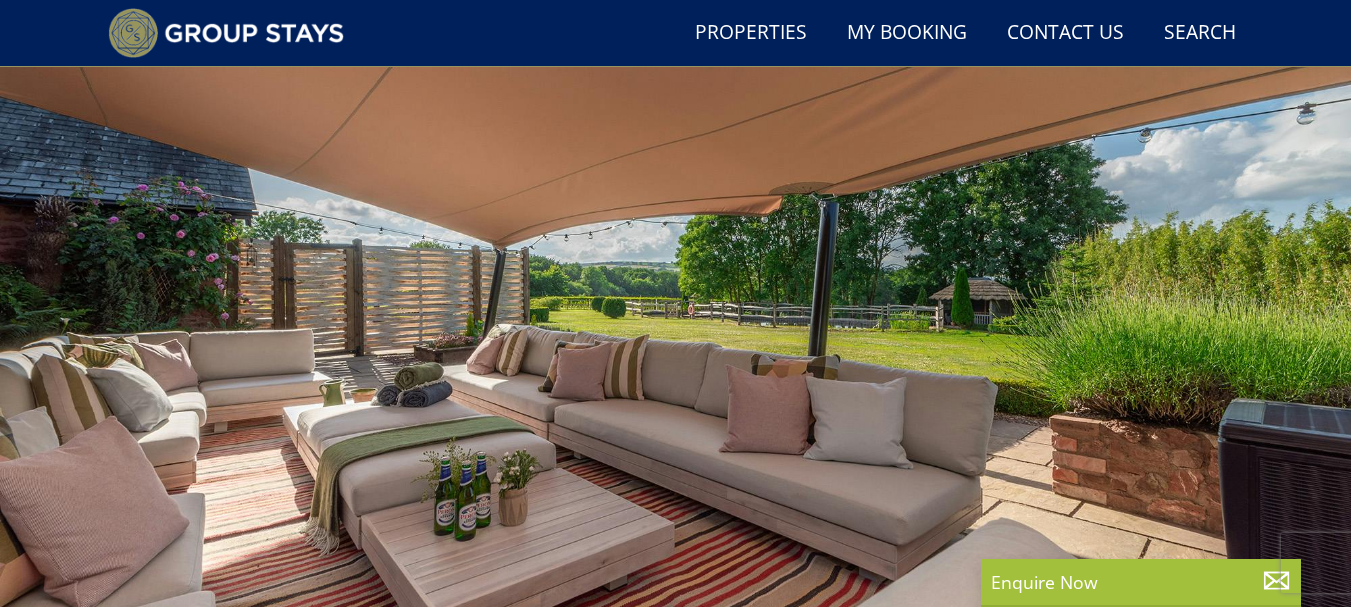 scroll, scrollTop: 160, scrollLeft: 0, axis: vertical 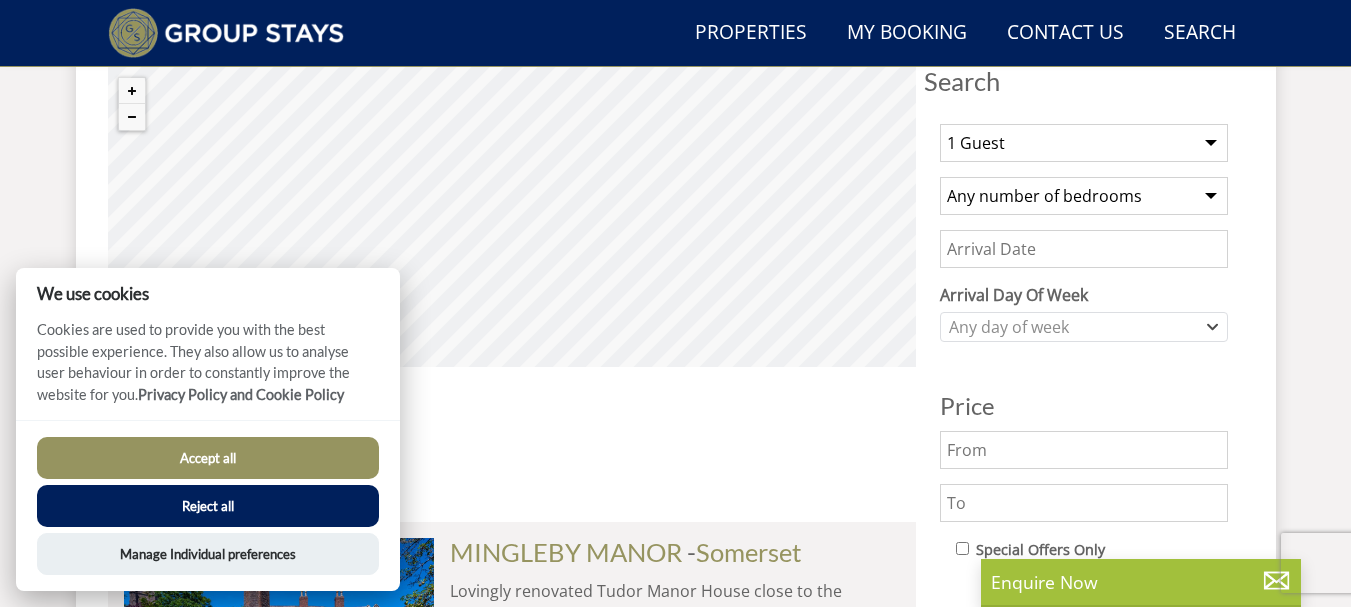 click on "Reject all" at bounding box center (208, 506) 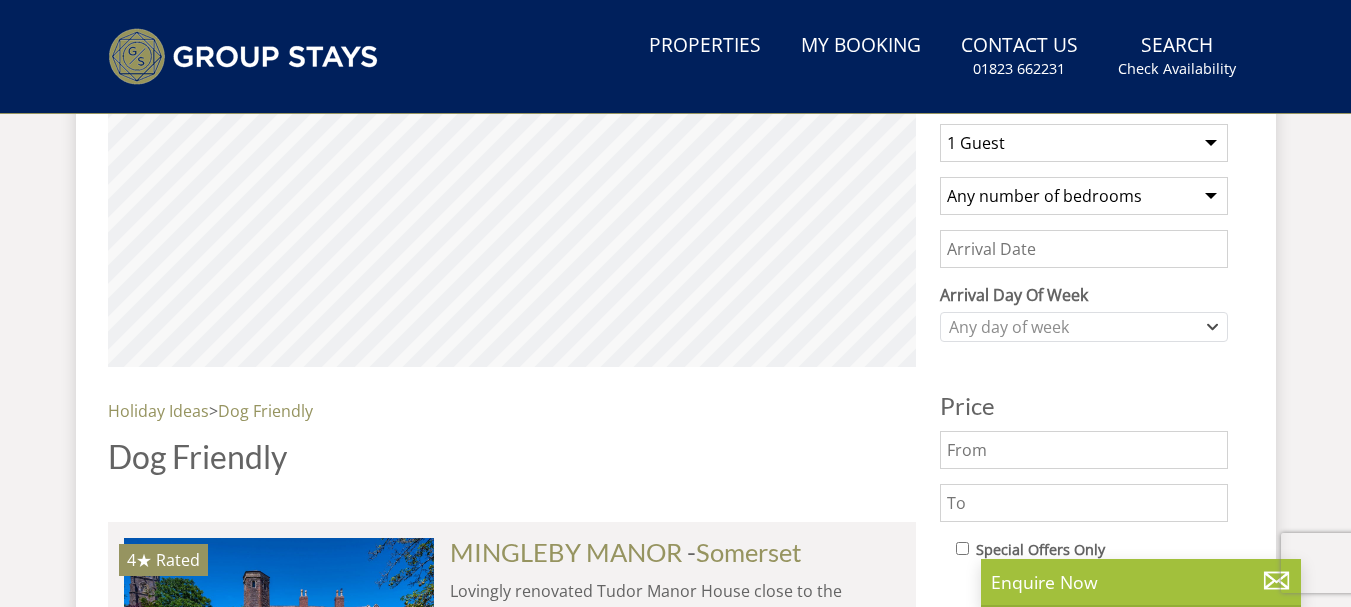 drag, startPoint x: 0, startPoint y: 0, endPoint x: 1131, endPoint y: 190, distance: 1146.8483 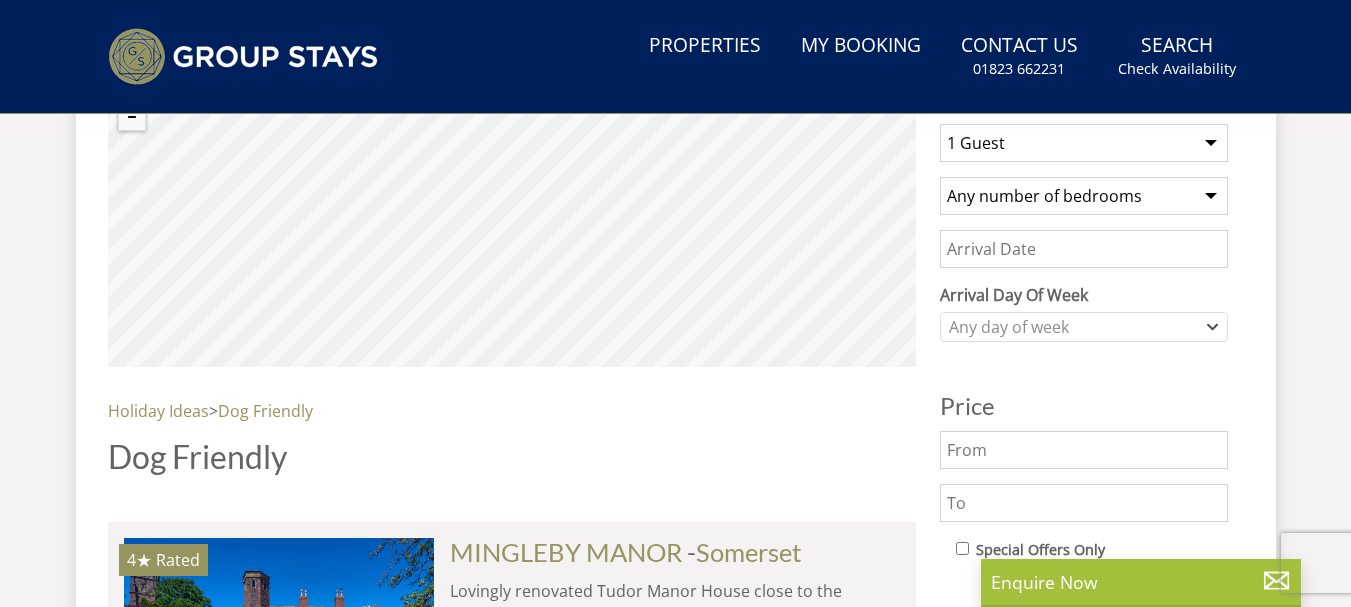 select on "8" 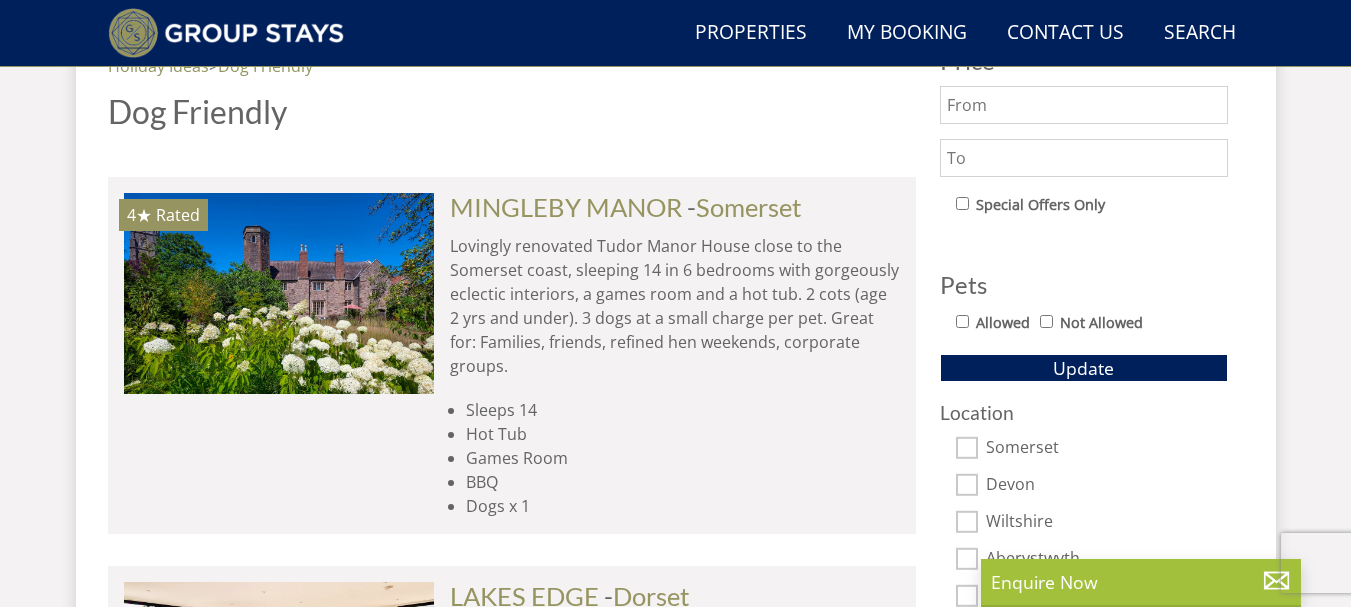 scroll, scrollTop: 1140, scrollLeft: 0, axis: vertical 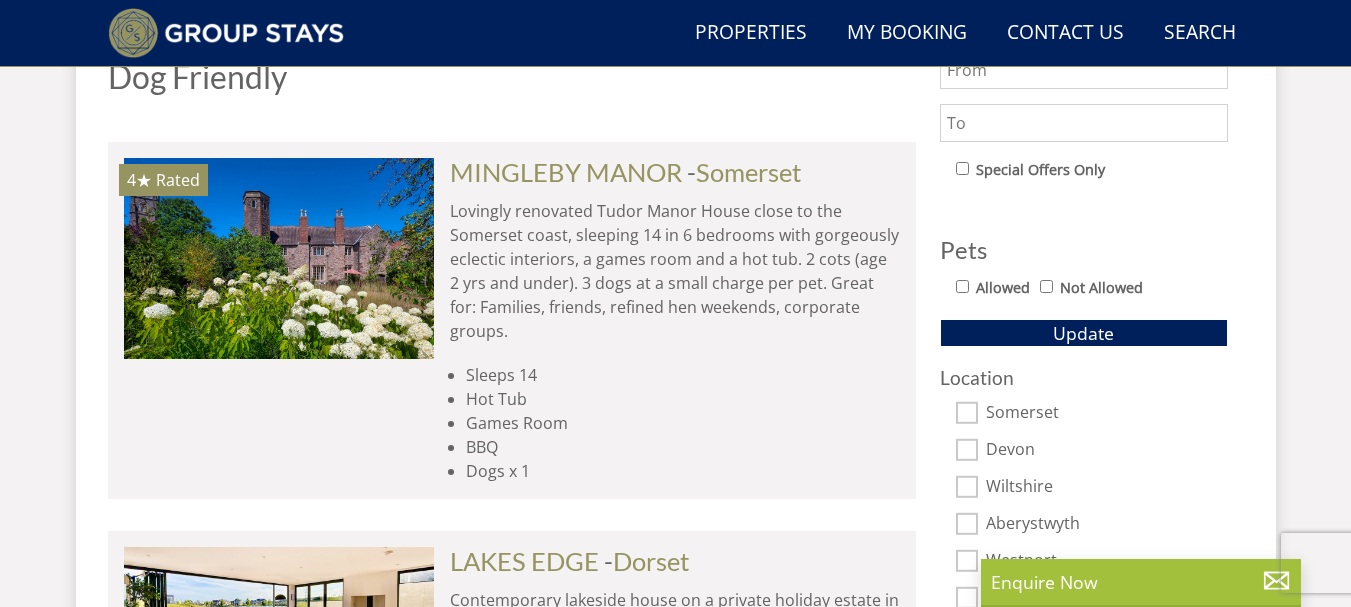click on "Allowed" at bounding box center (962, 286) 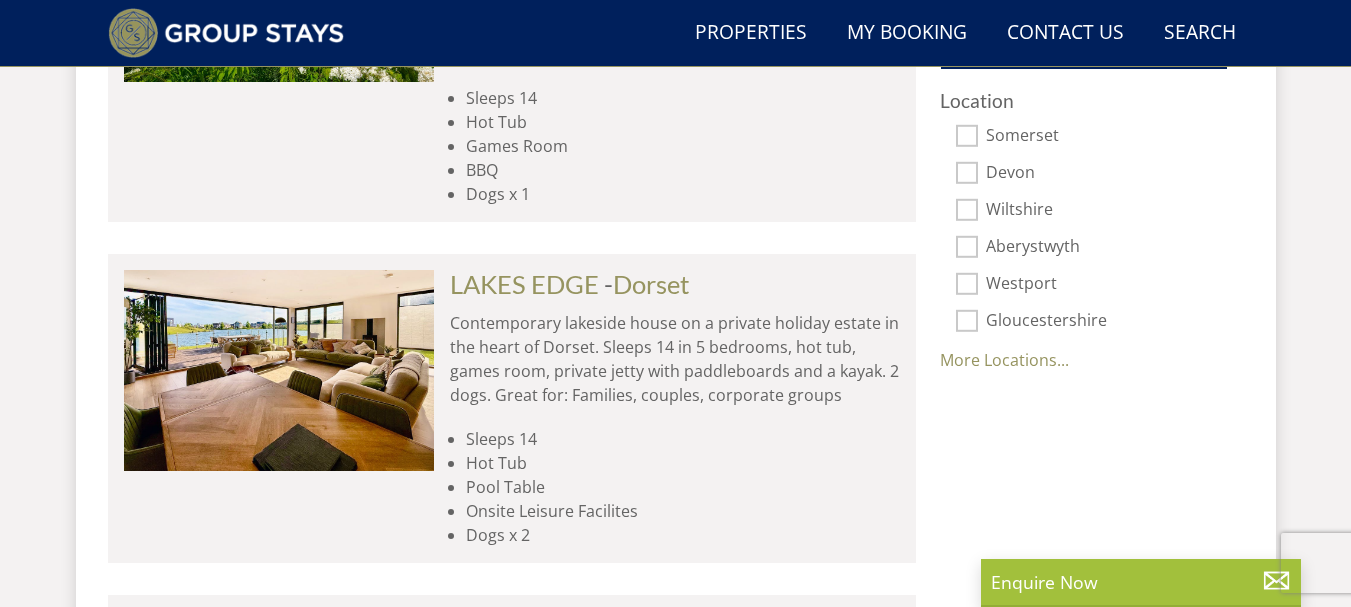 scroll, scrollTop: 1451, scrollLeft: 0, axis: vertical 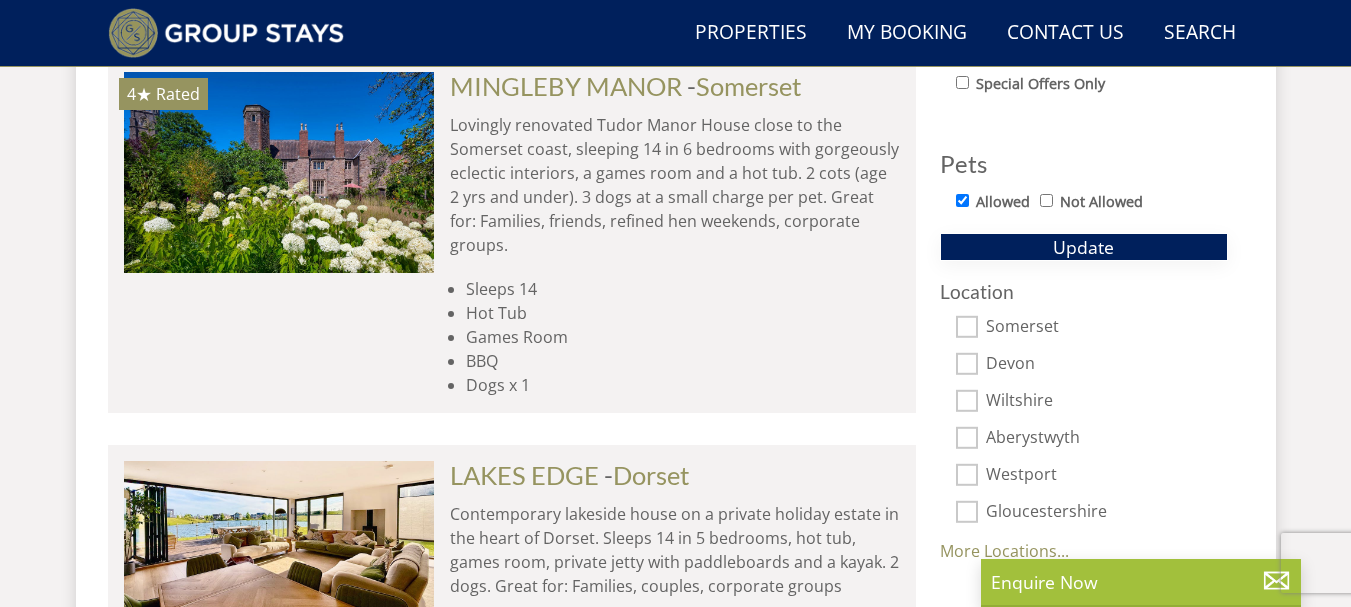 click on "Update" at bounding box center (1083, 247) 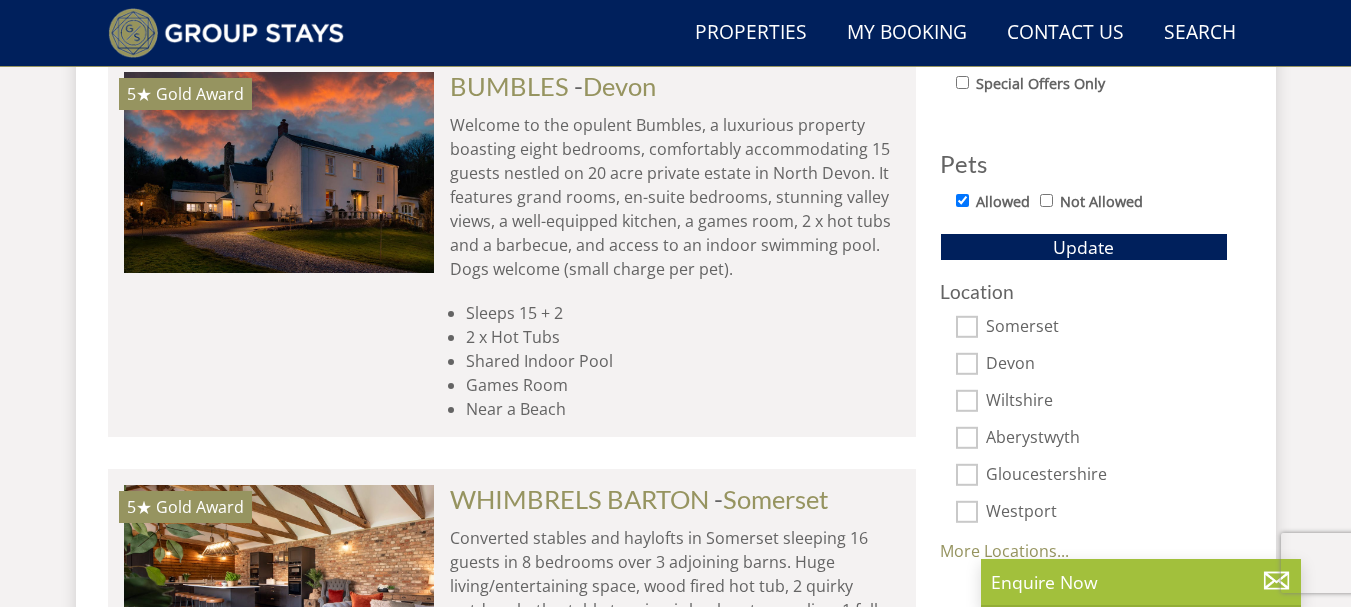 click on "-  [COUNTY]" at bounding box center (615, 86) 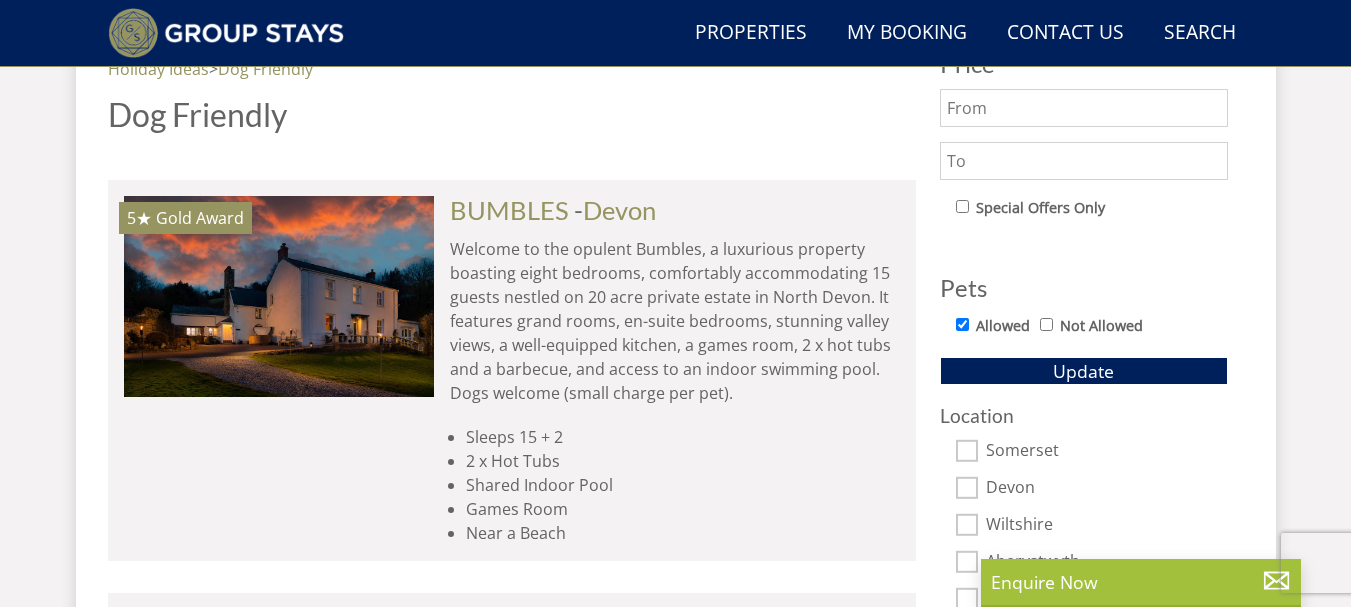 scroll, scrollTop: 1191, scrollLeft: 0, axis: vertical 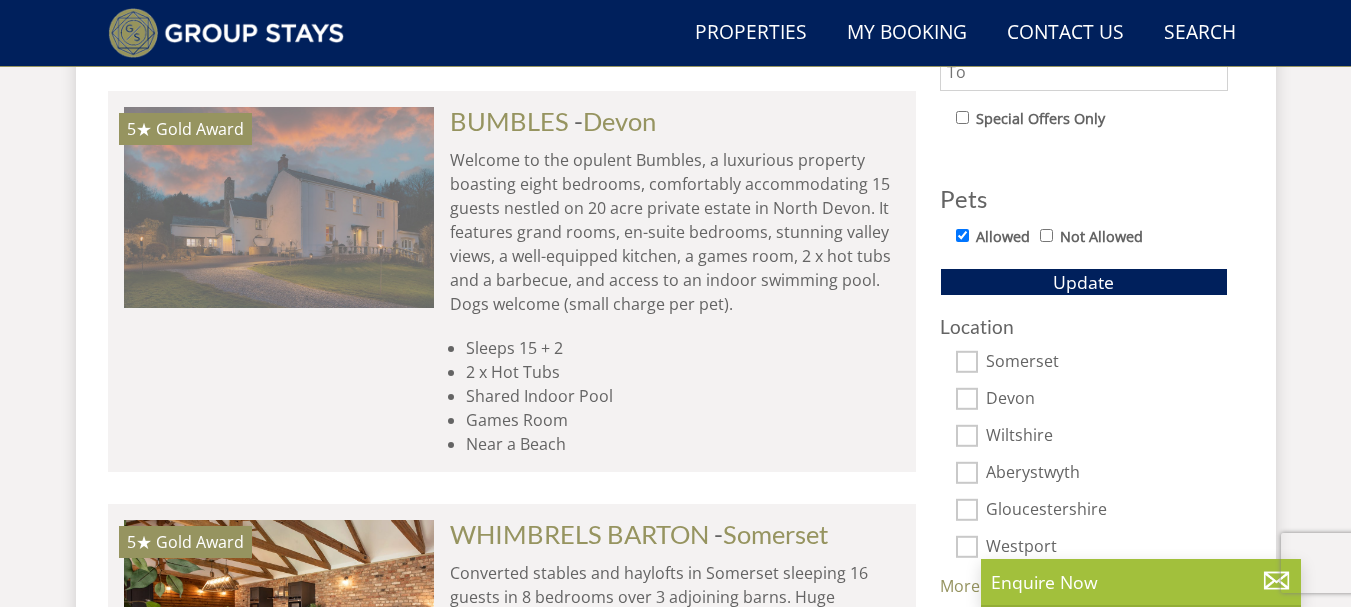 click at bounding box center (279, 207) 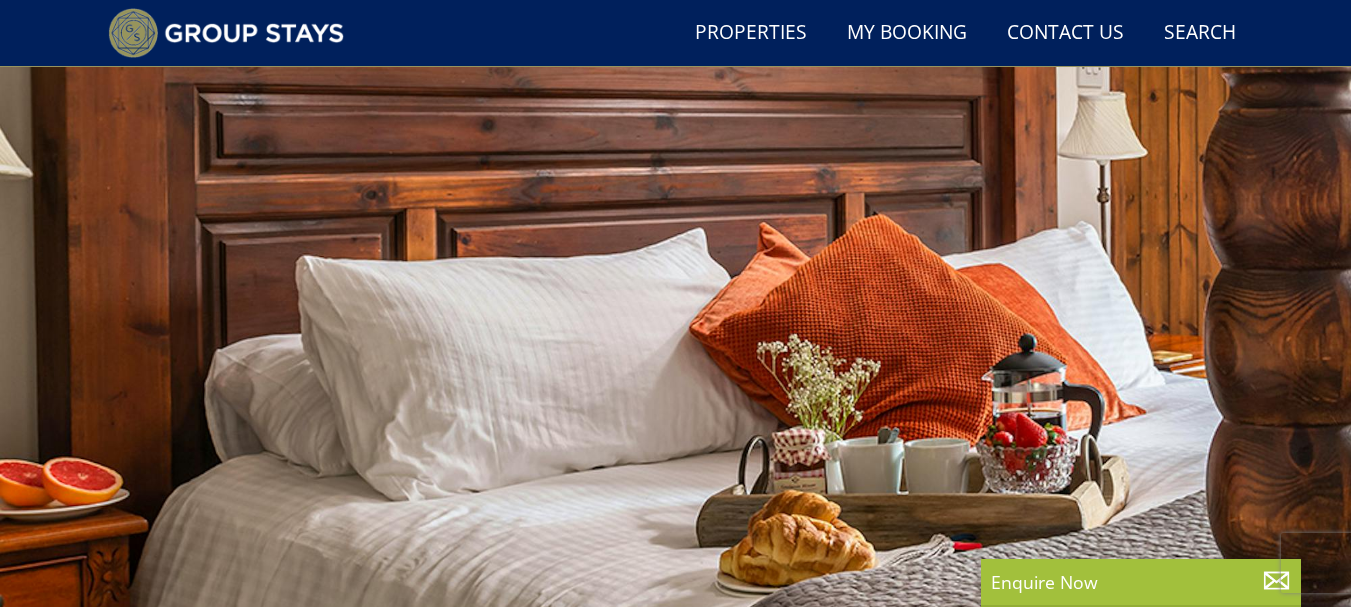scroll, scrollTop: 0, scrollLeft: 0, axis: both 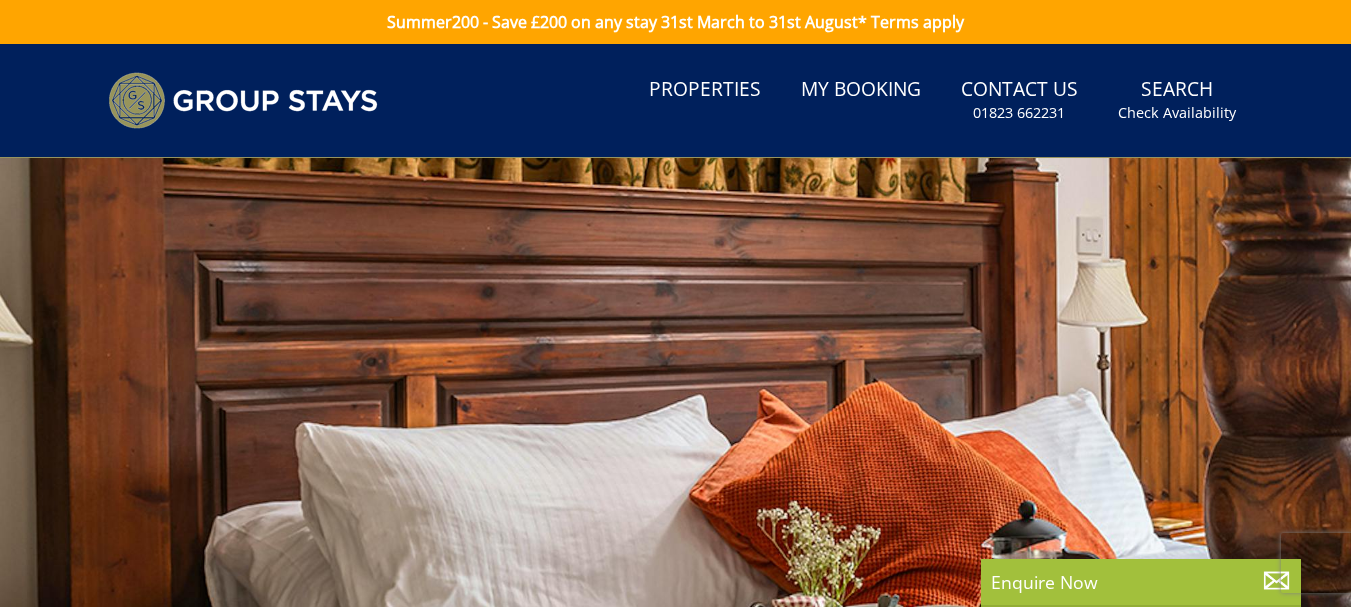 select on "8" 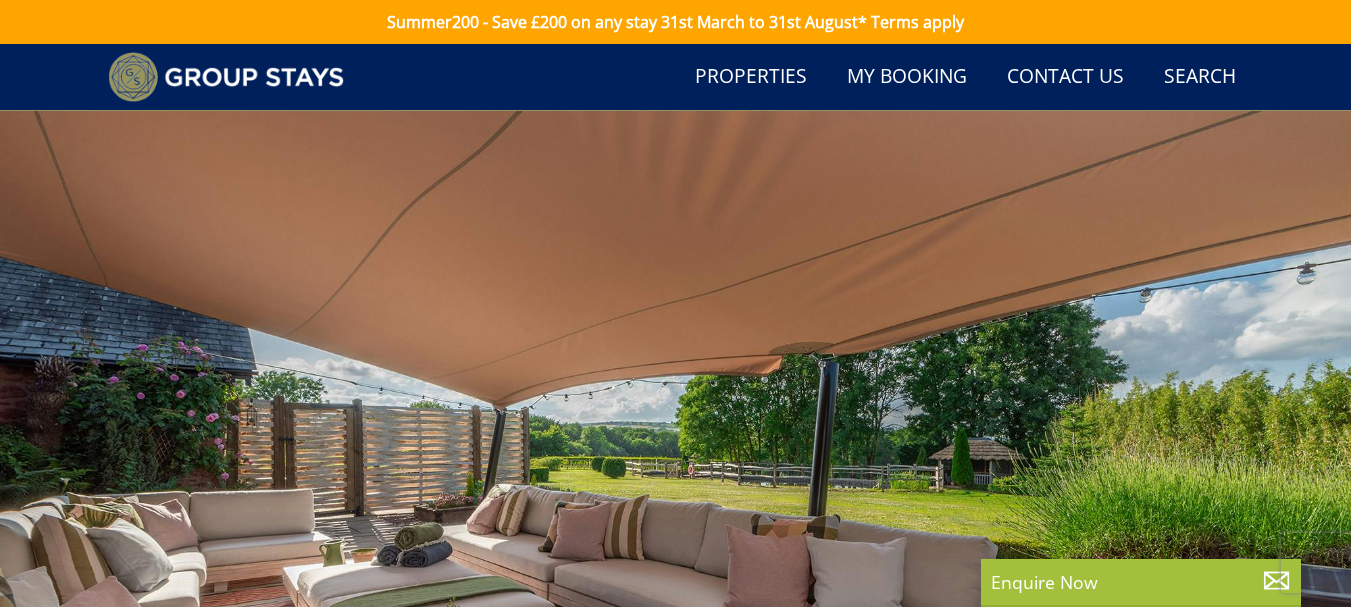 scroll, scrollTop: 1191, scrollLeft: 0, axis: vertical 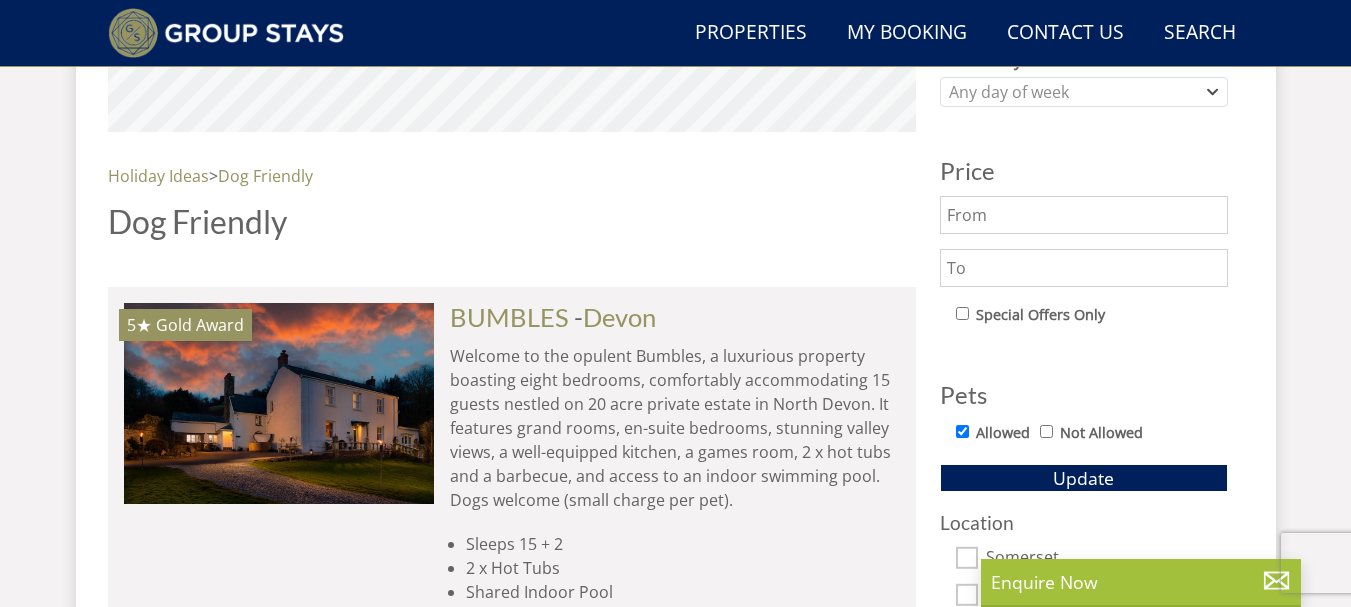 click at bounding box center [1084, 268] 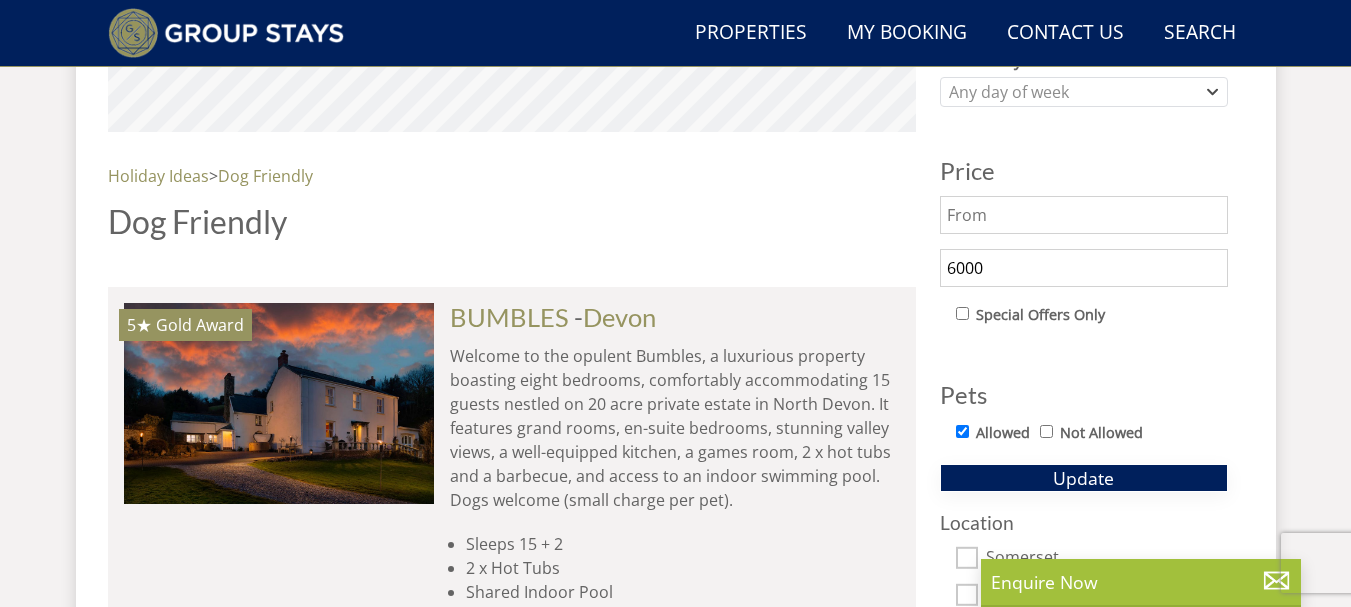 type on "6000" 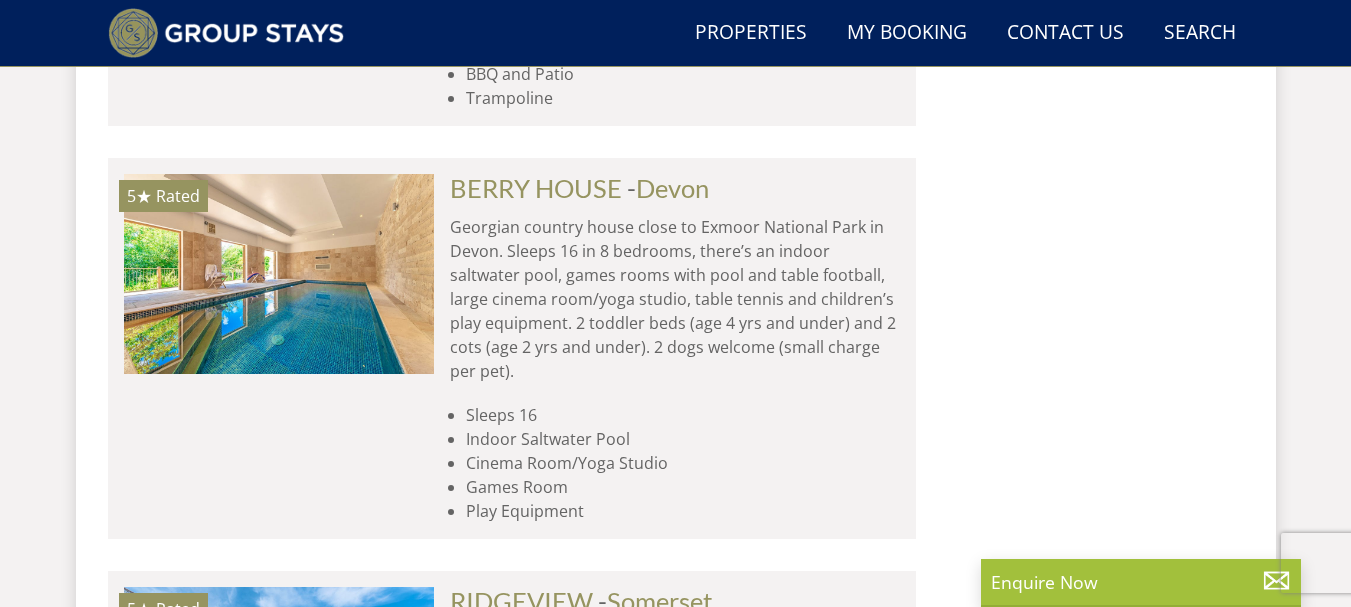scroll, scrollTop: 1992, scrollLeft: 0, axis: vertical 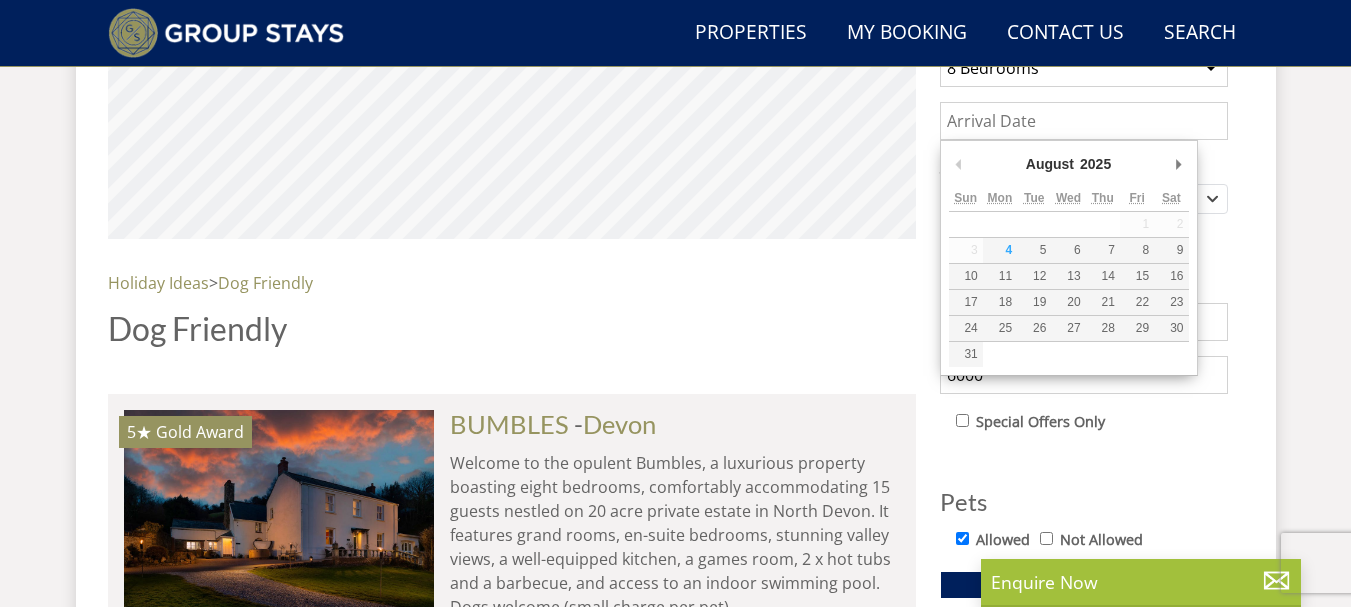 click on "Date" at bounding box center [1084, 121] 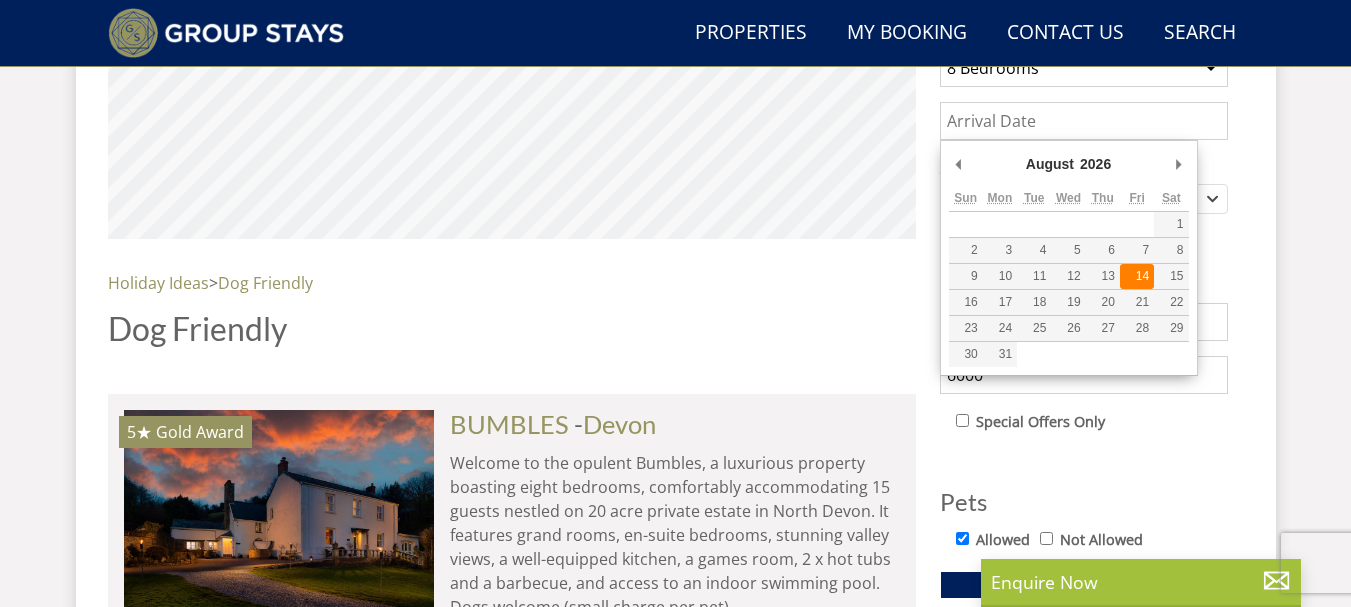 type on "14/08/2026" 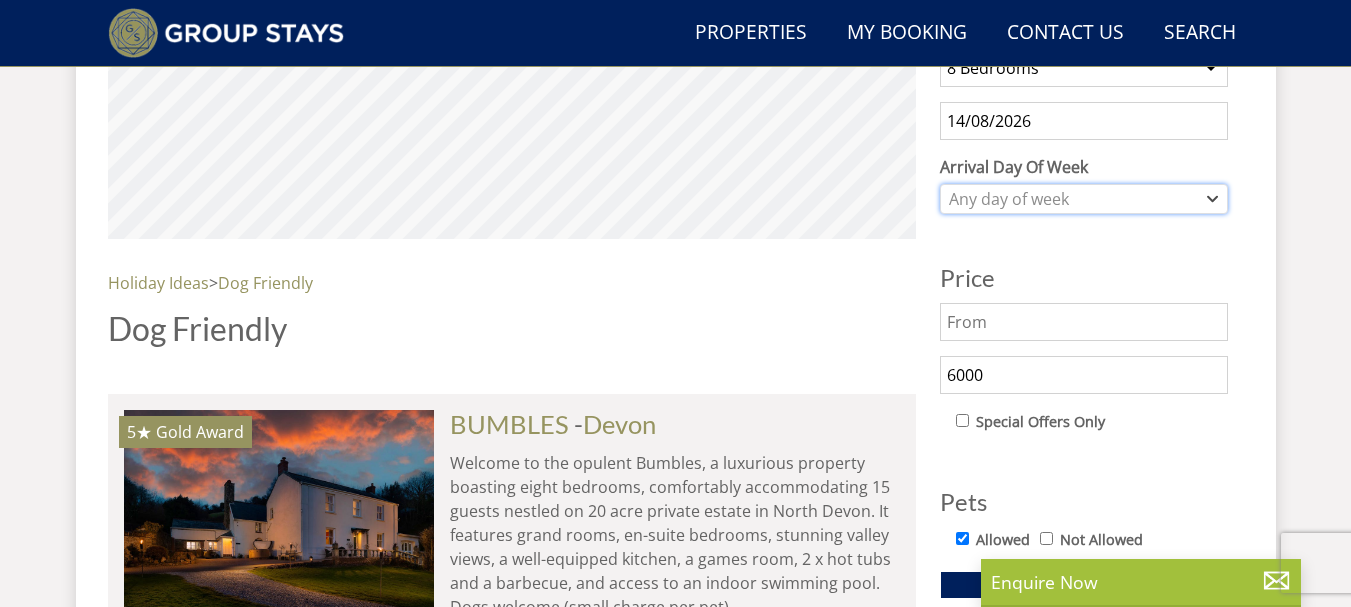 click on "Any day of week" at bounding box center (1073, 199) 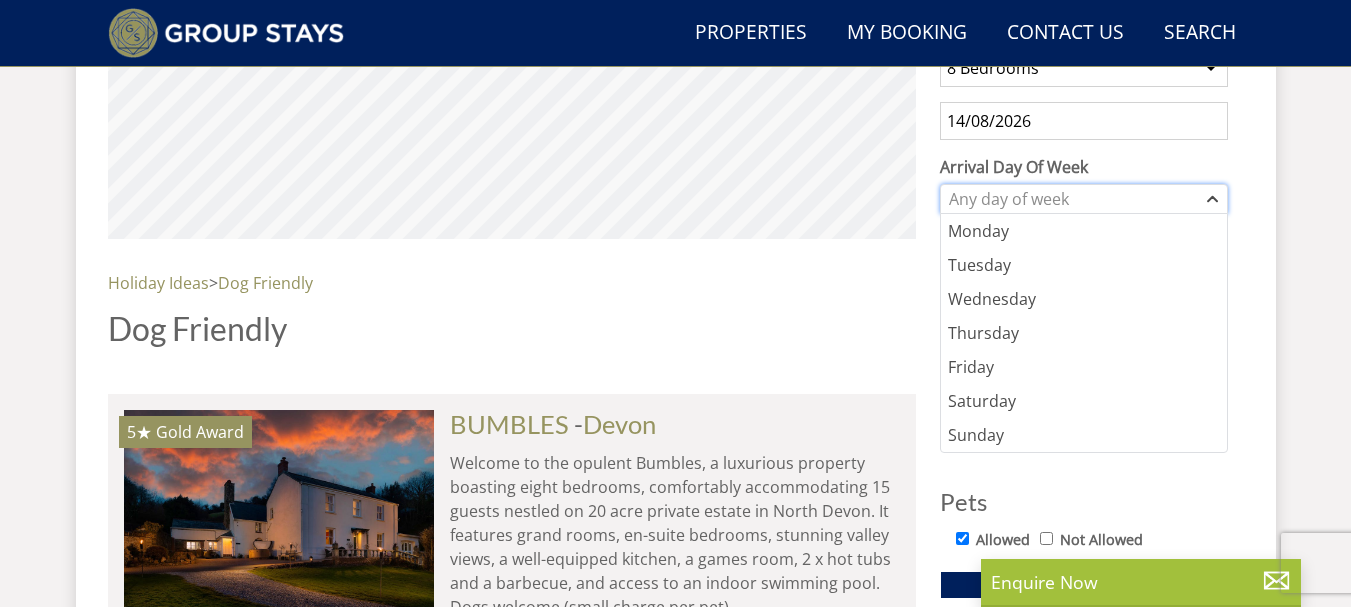 click on "Any day of week" at bounding box center [1073, 199] 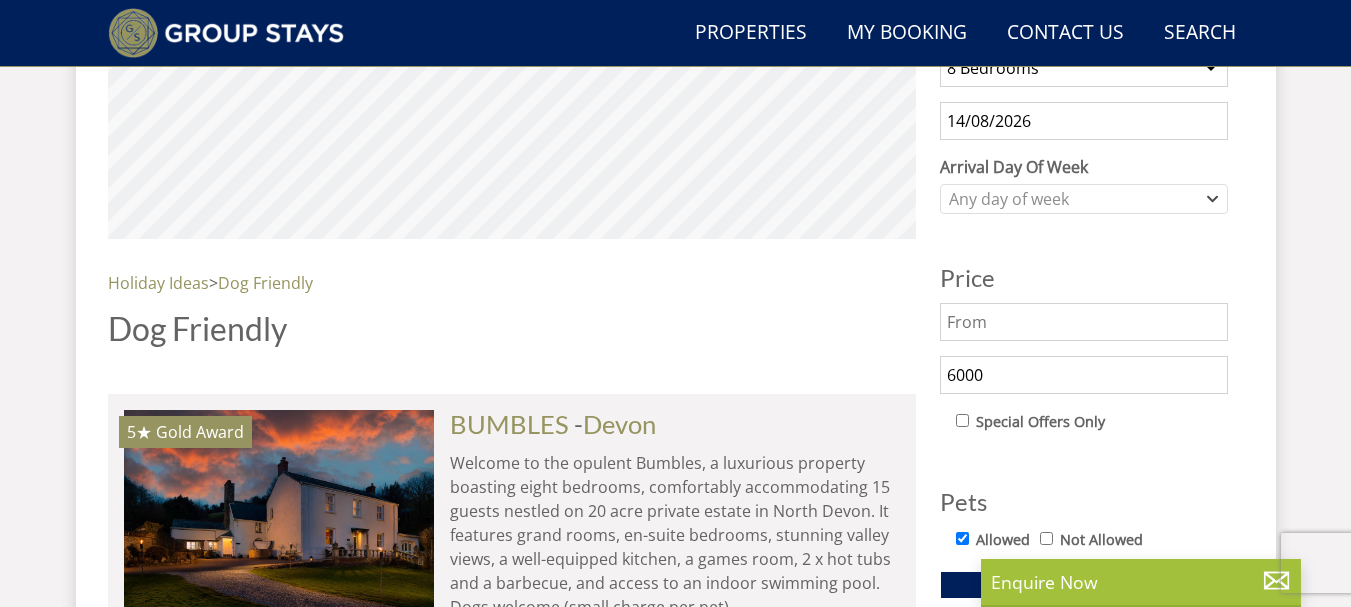 click on "6000" at bounding box center [1084, 375] 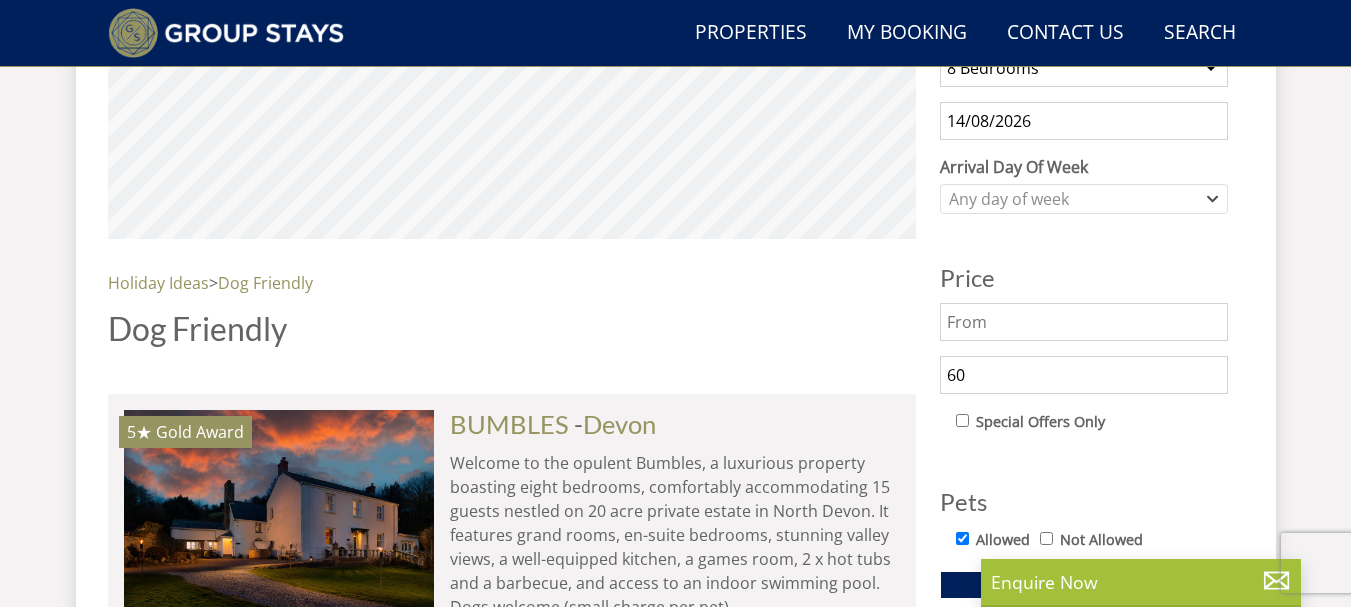 type on "6" 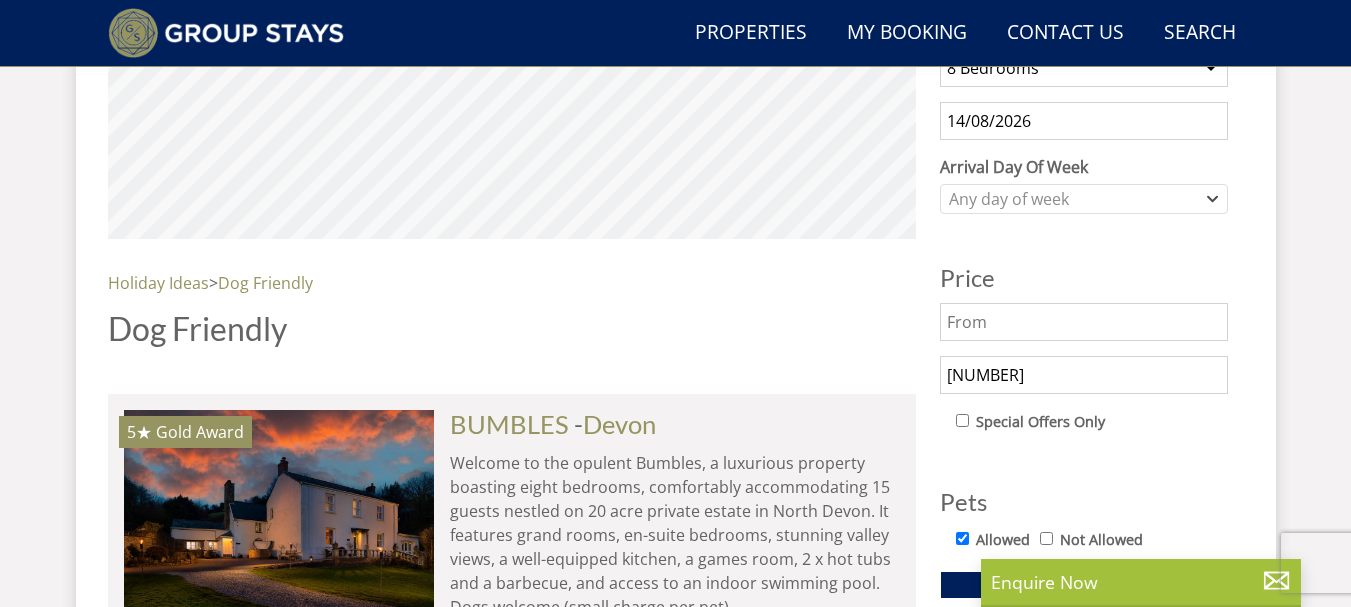 type on "[NUMBER]" 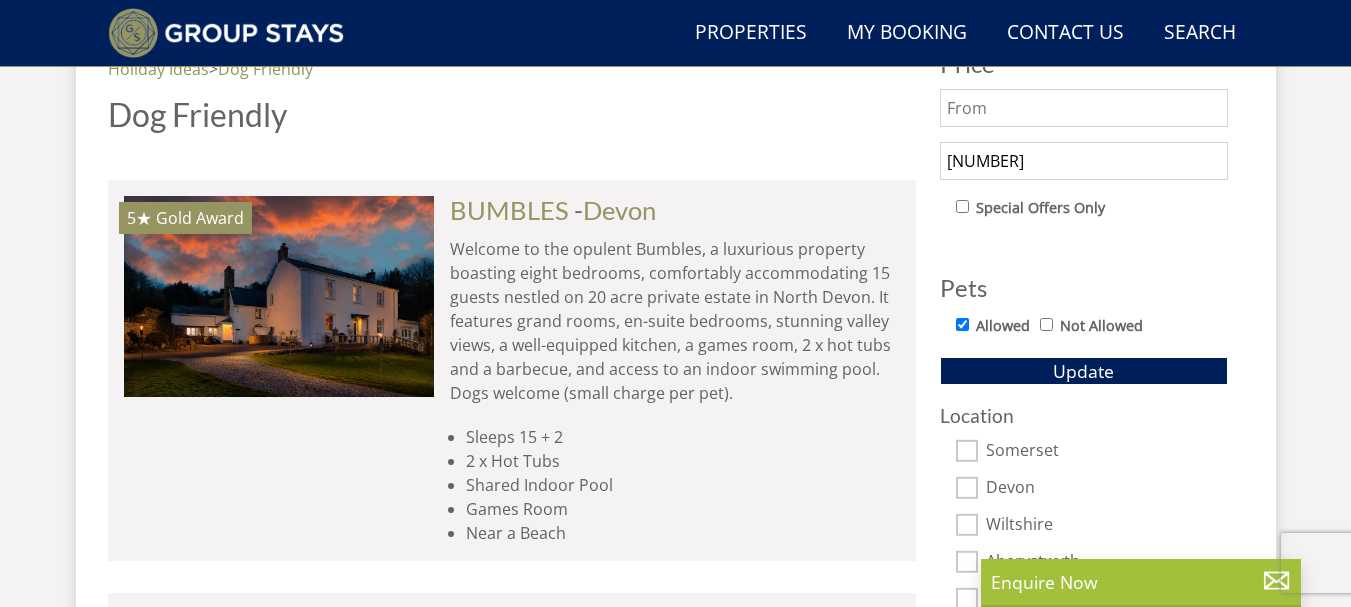 scroll, scrollTop: 1120, scrollLeft: 0, axis: vertical 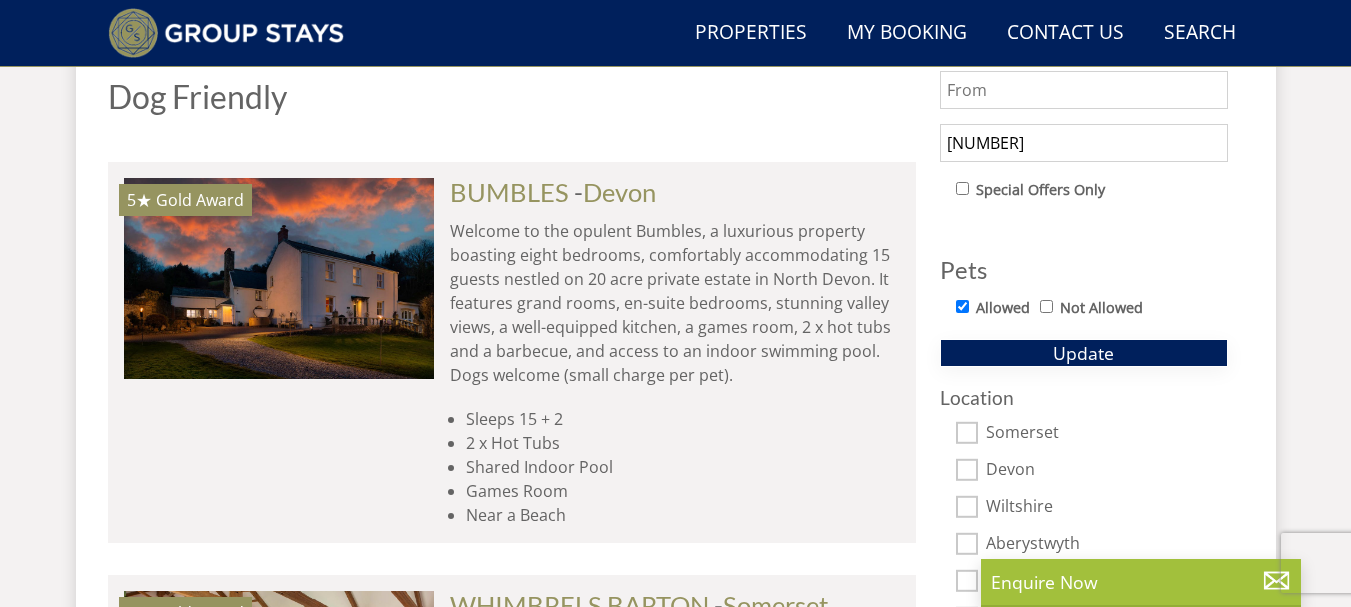 click on "Update" at bounding box center (1083, 353) 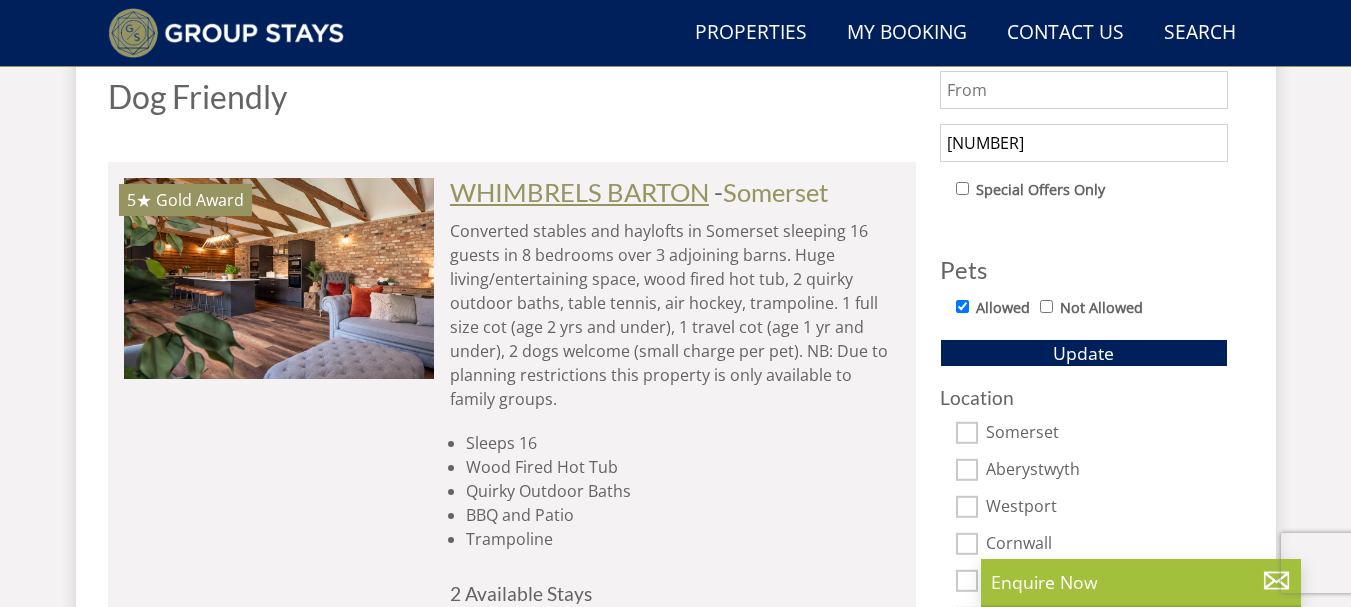 click on "WHIMBRELS BARTON" at bounding box center (579, 192) 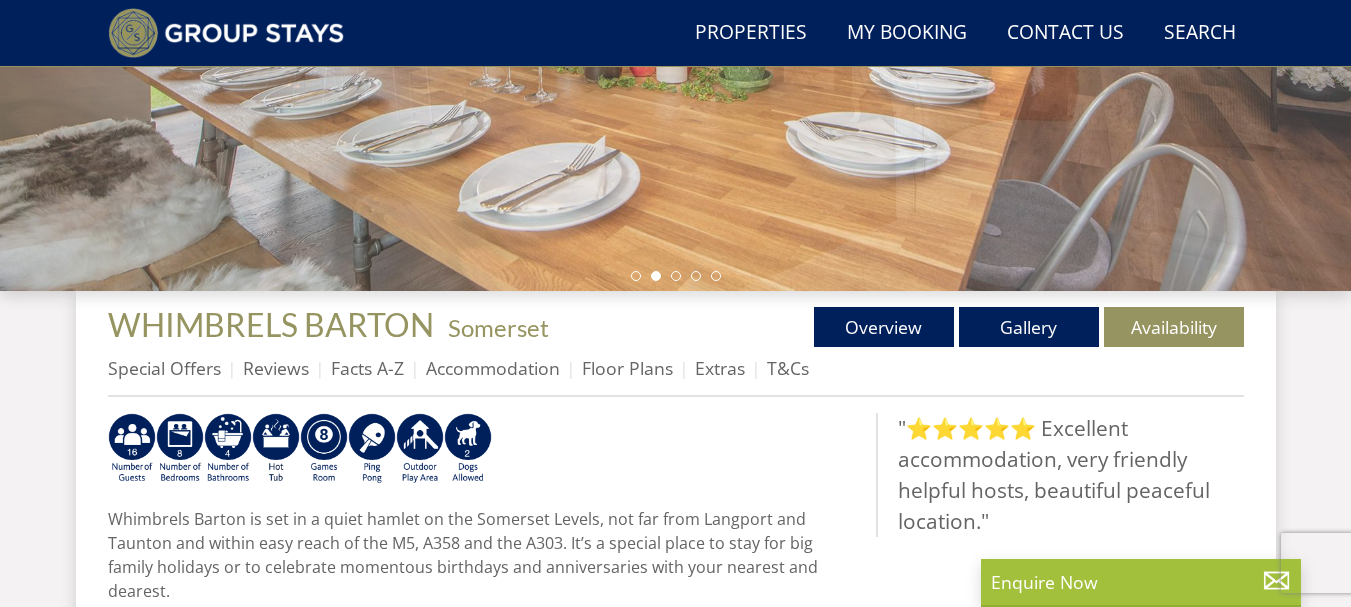 scroll, scrollTop: 560, scrollLeft: 0, axis: vertical 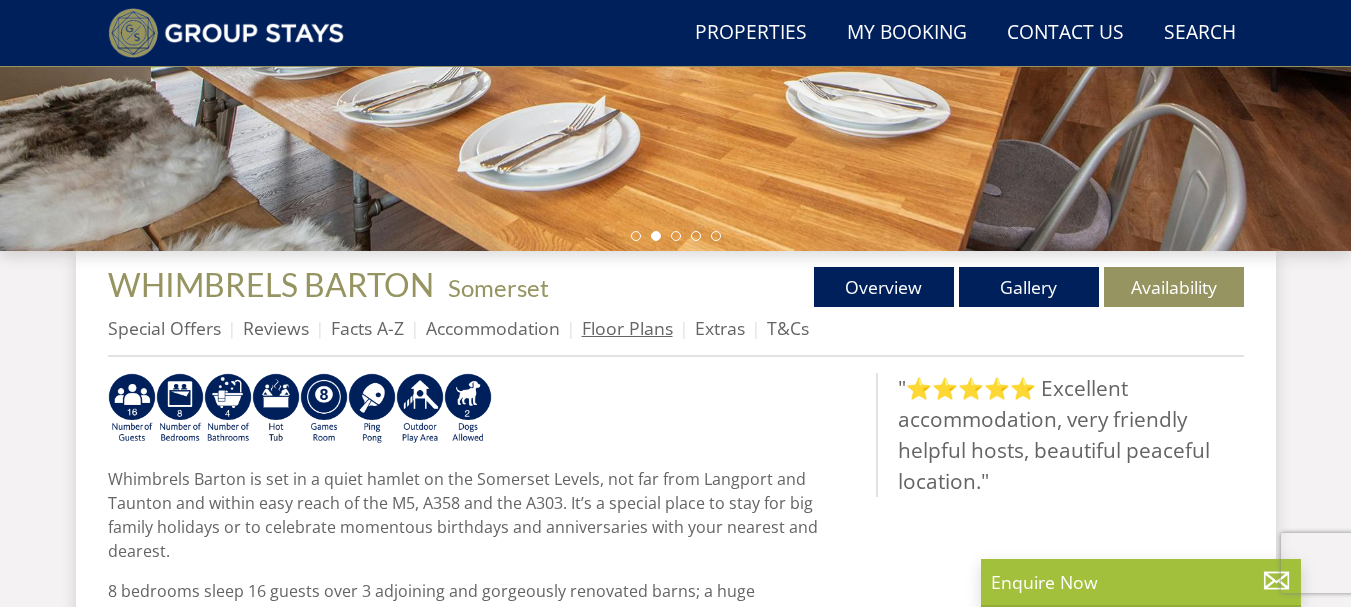 click on "Floor Plans" at bounding box center (627, 328) 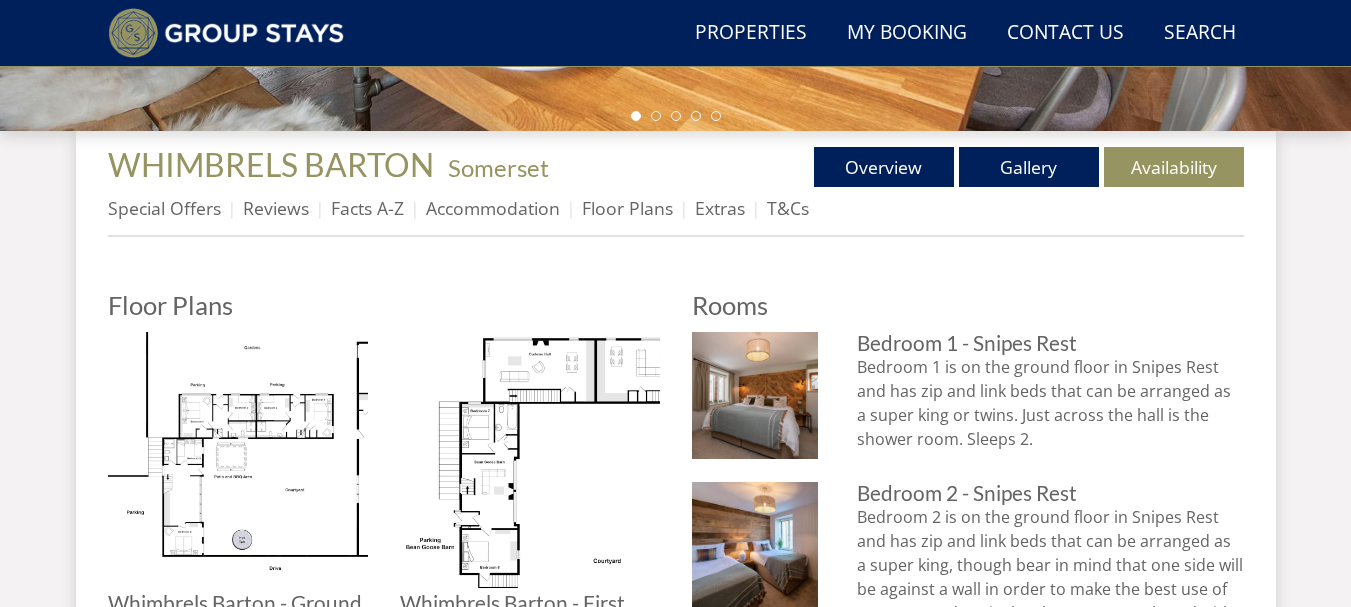 scroll, scrollTop: 720, scrollLeft: 0, axis: vertical 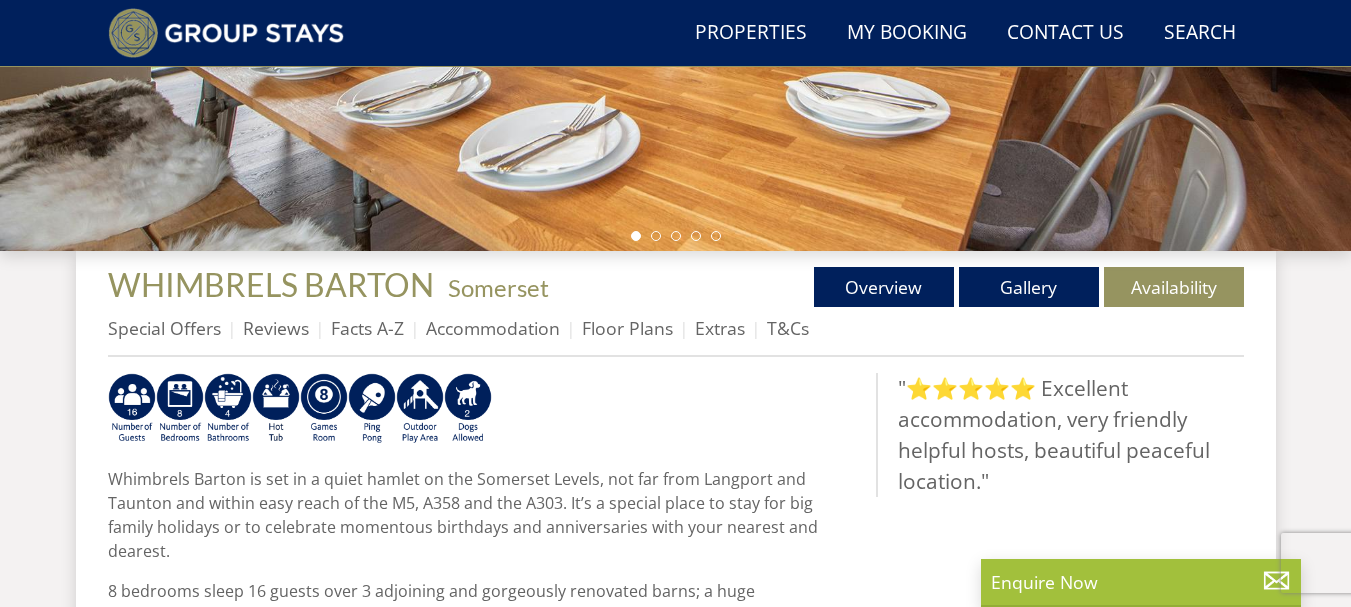 select on "8" 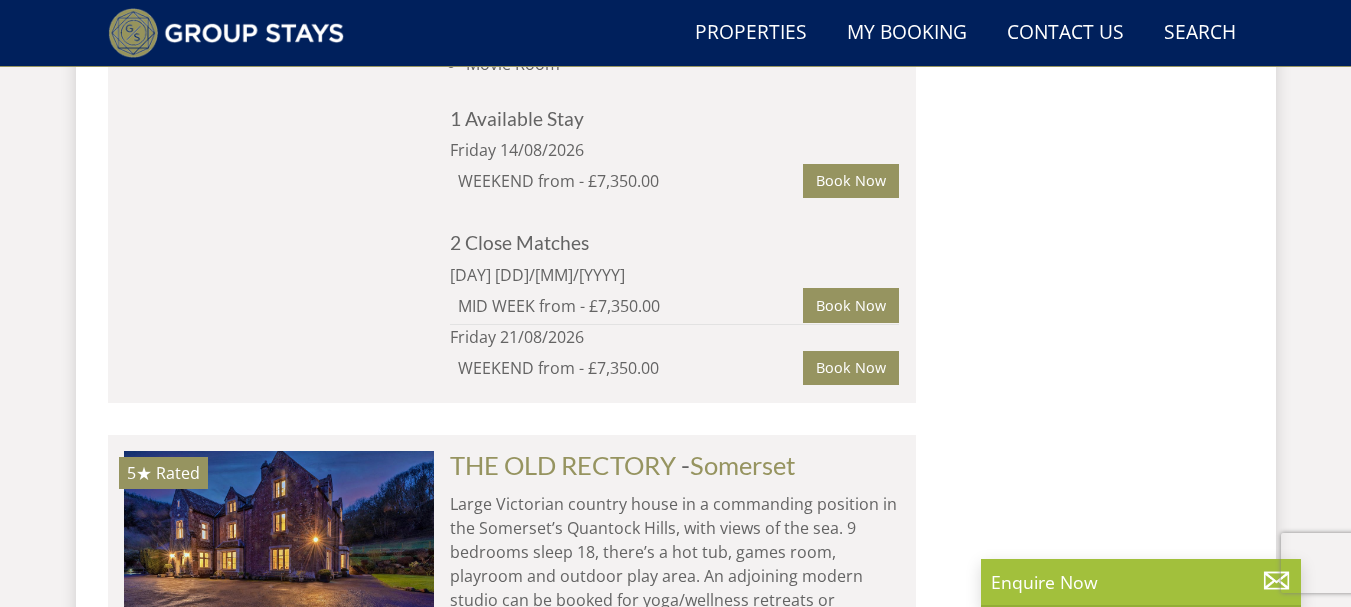 scroll, scrollTop: 3360, scrollLeft: 0, axis: vertical 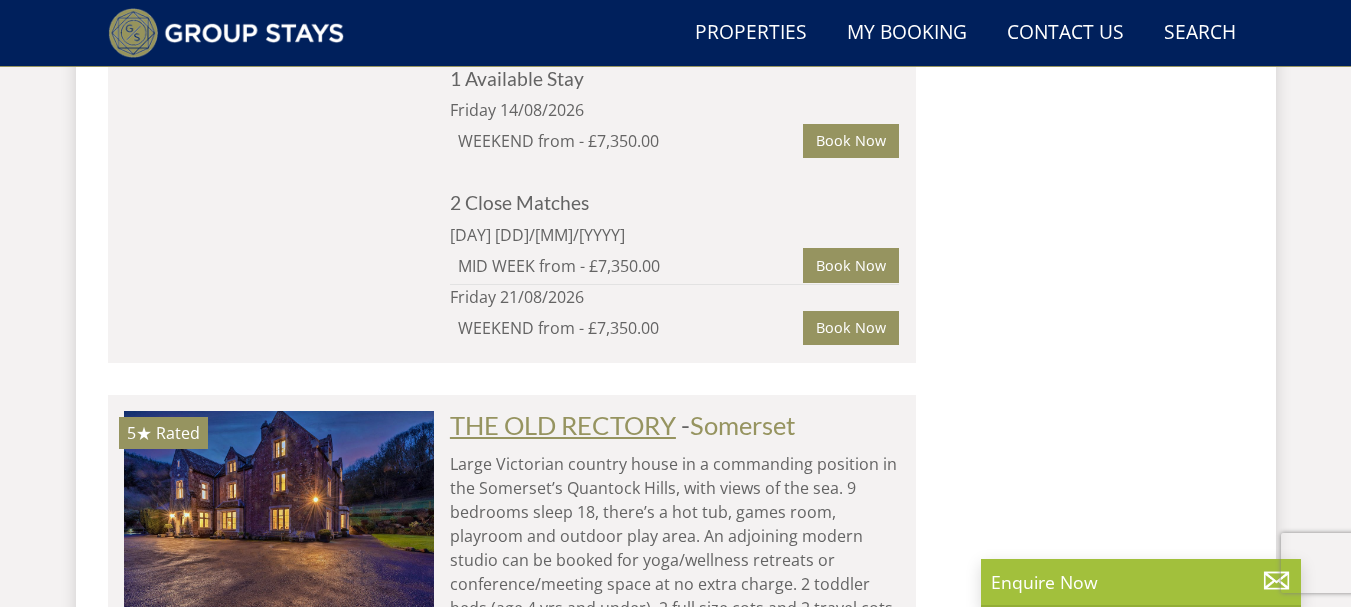 click on "THE OLD RECTORY" at bounding box center [563, 425] 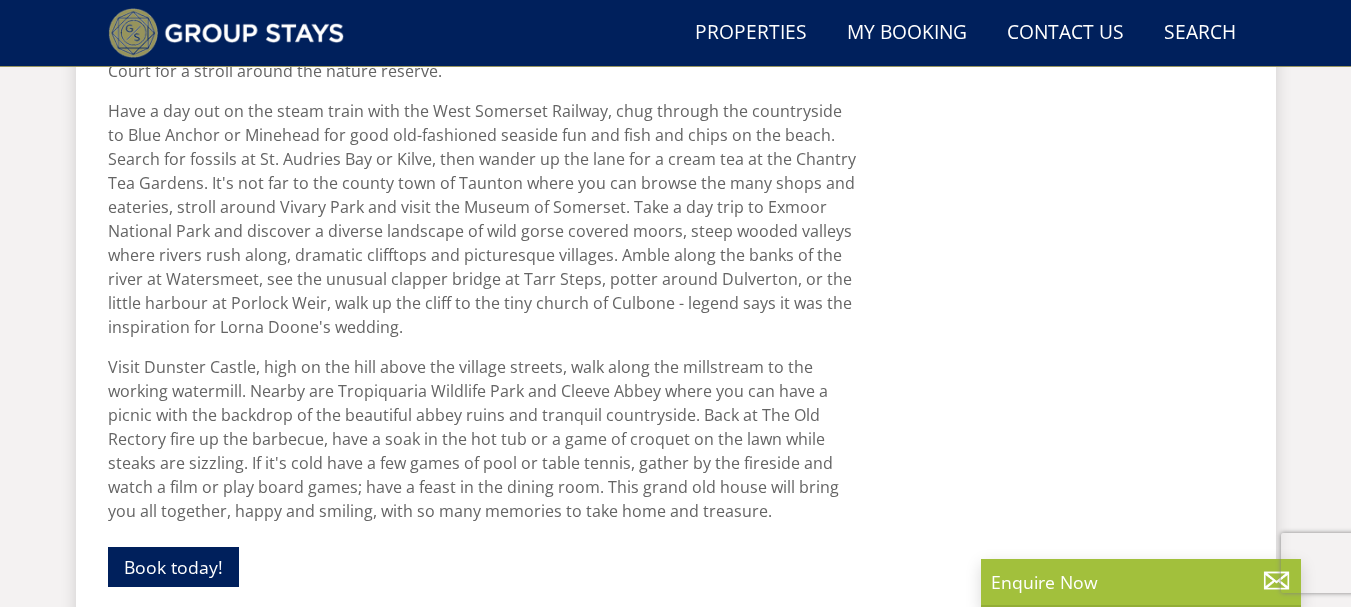 scroll, scrollTop: 1520, scrollLeft: 0, axis: vertical 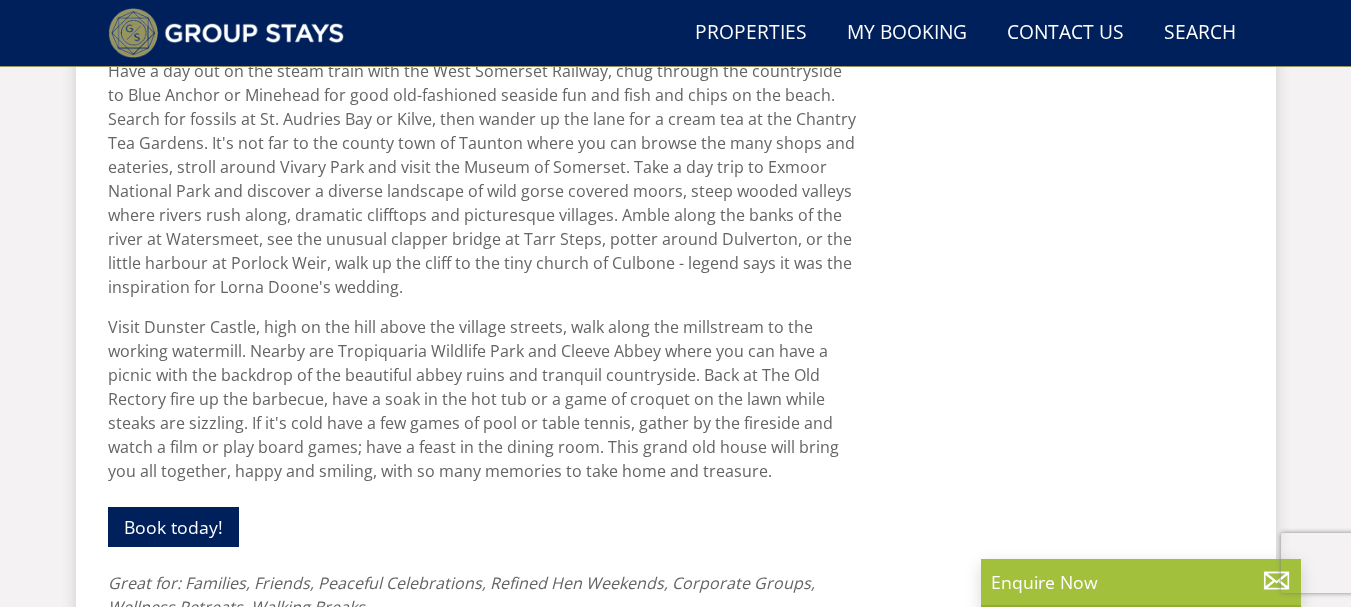 select on "8" 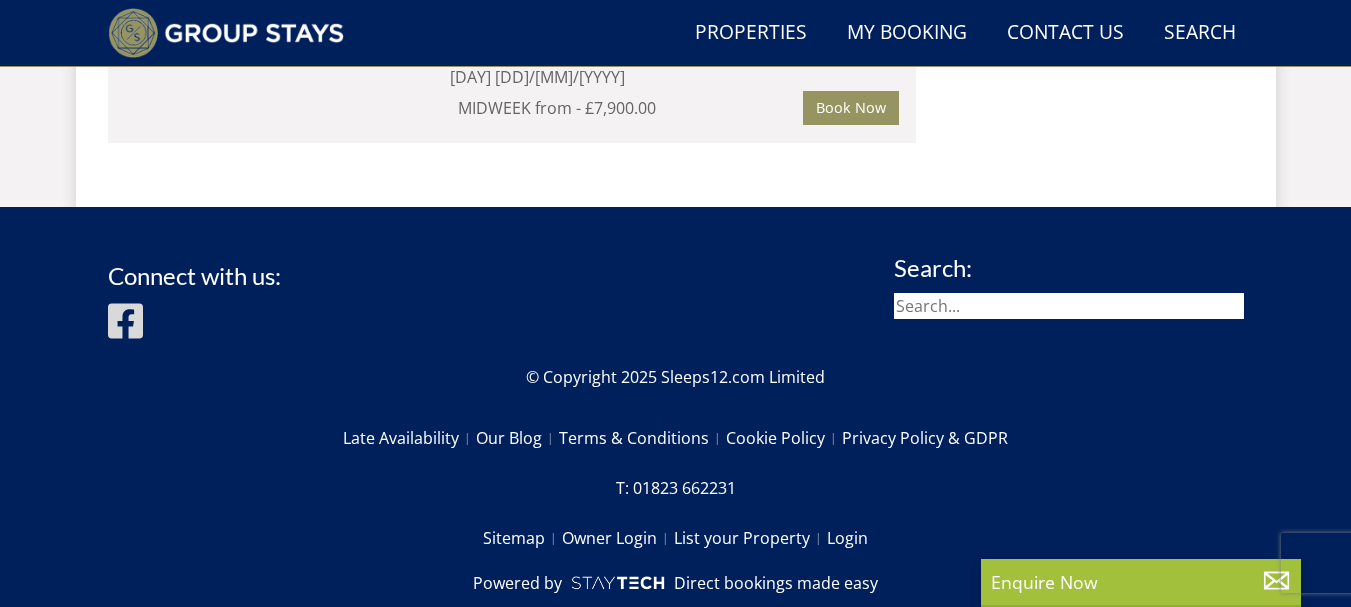 scroll, scrollTop: 11892, scrollLeft: 0, axis: vertical 